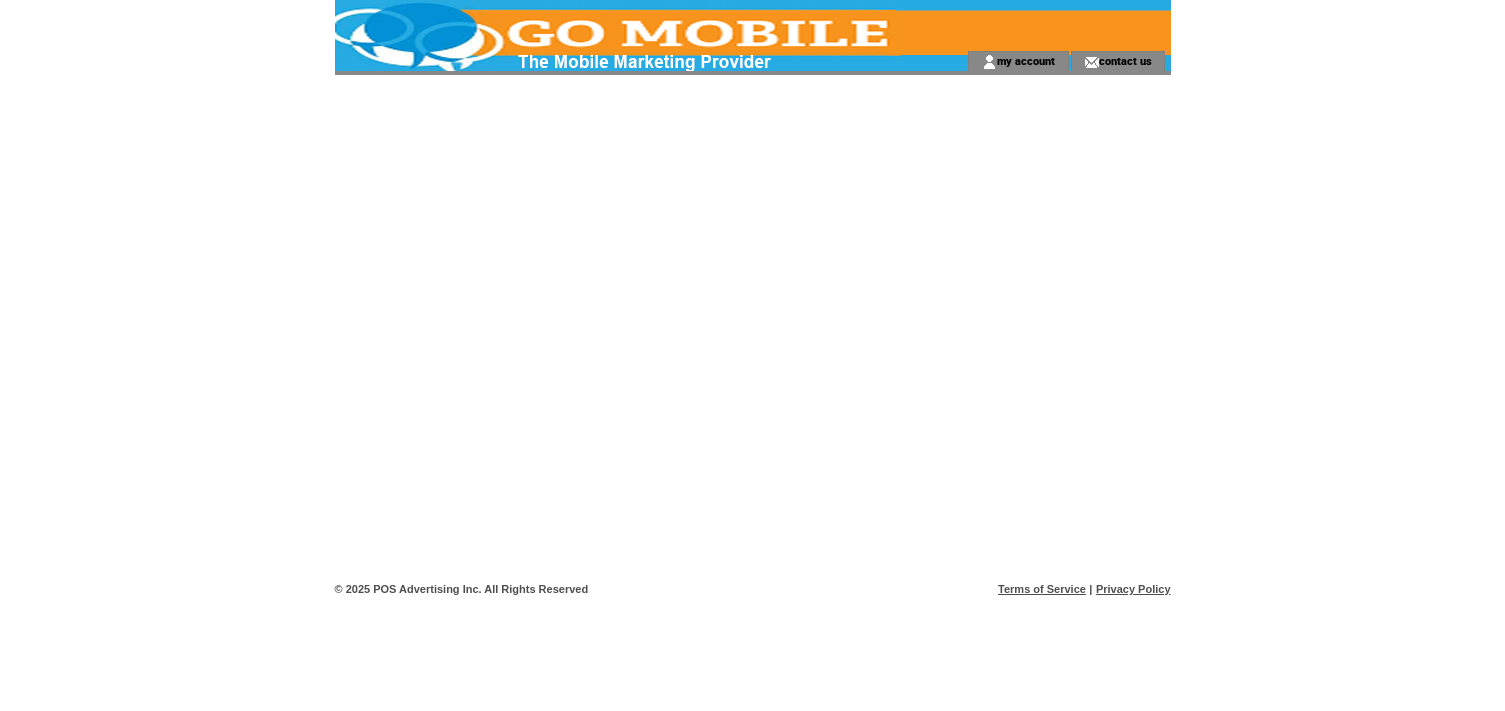 scroll, scrollTop: 0, scrollLeft: 0, axis: both 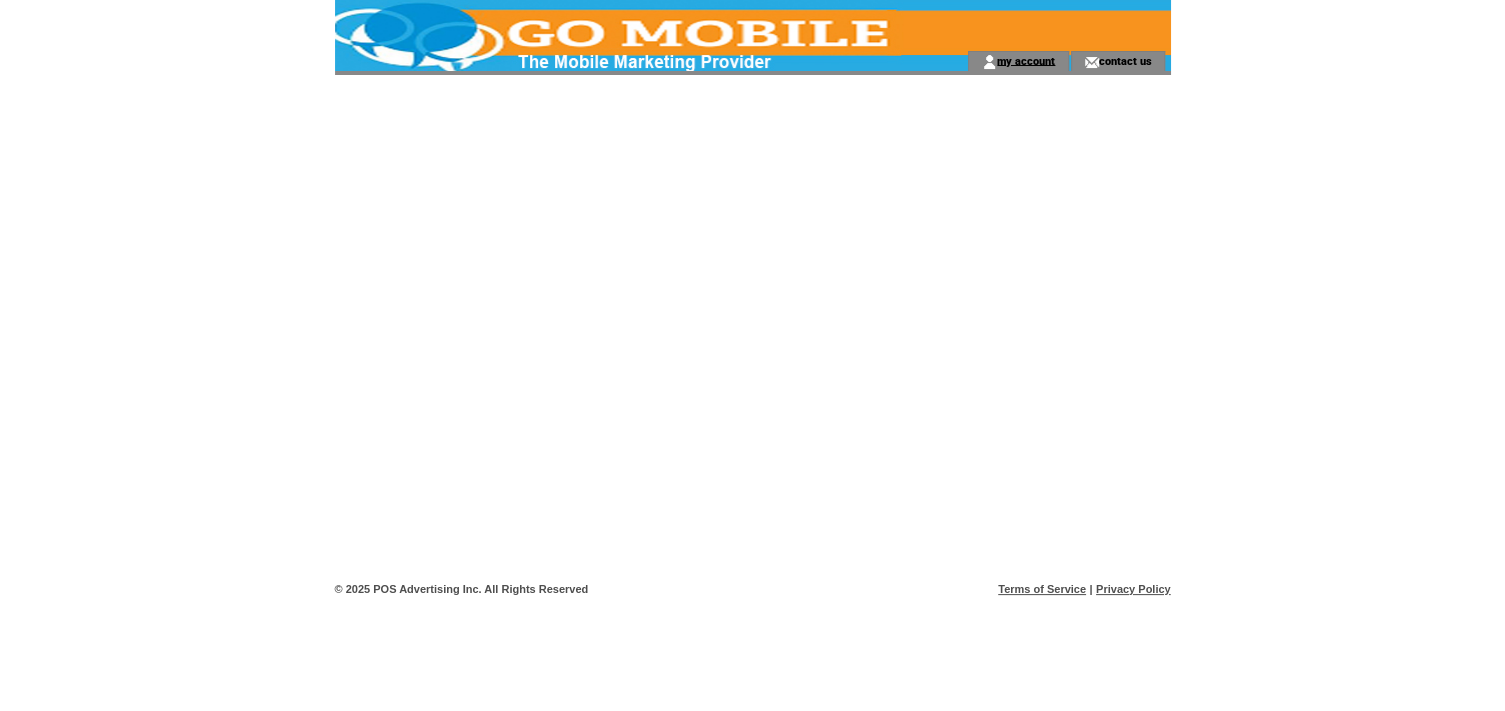 click on "my account" at bounding box center (1026, 60) 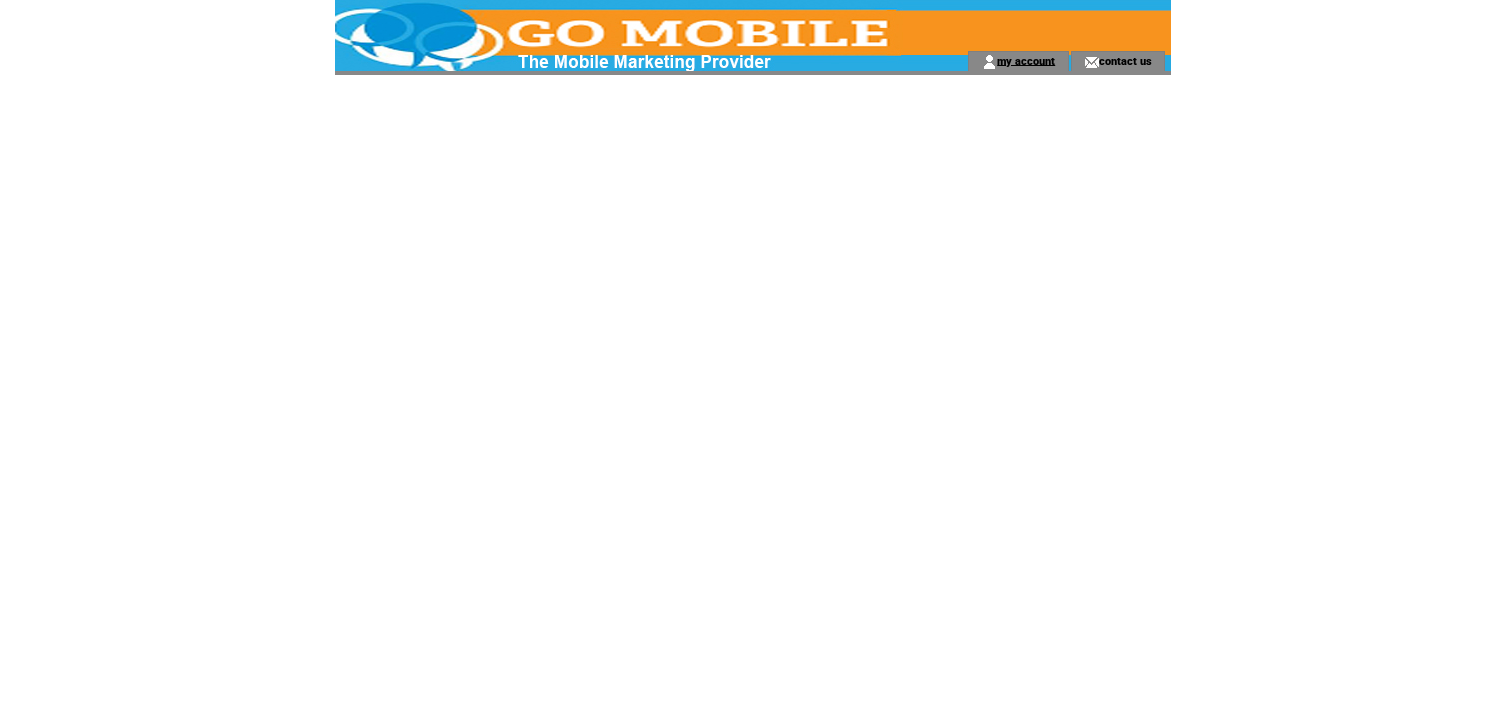 scroll, scrollTop: 0, scrollLeft: 0, axis: both 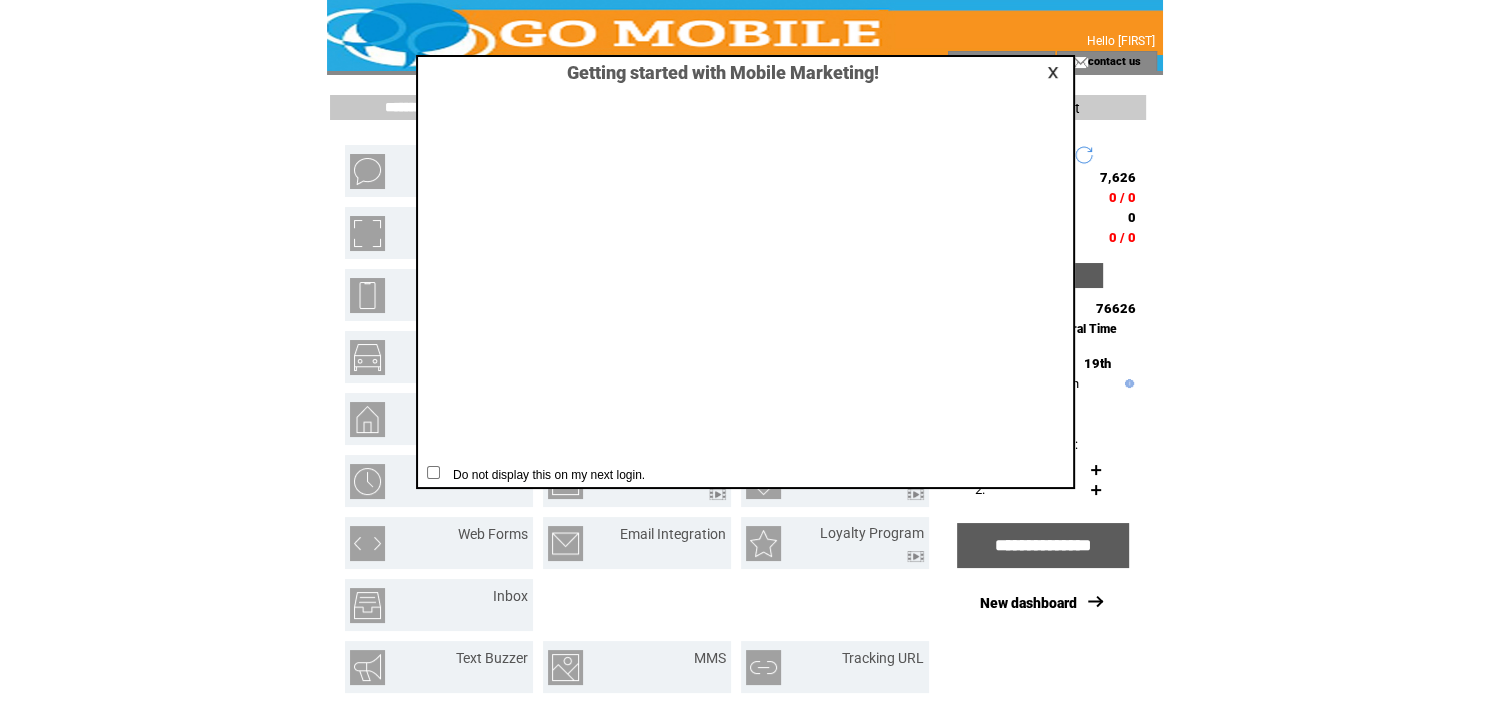 click at bounding box center (1056, 72) 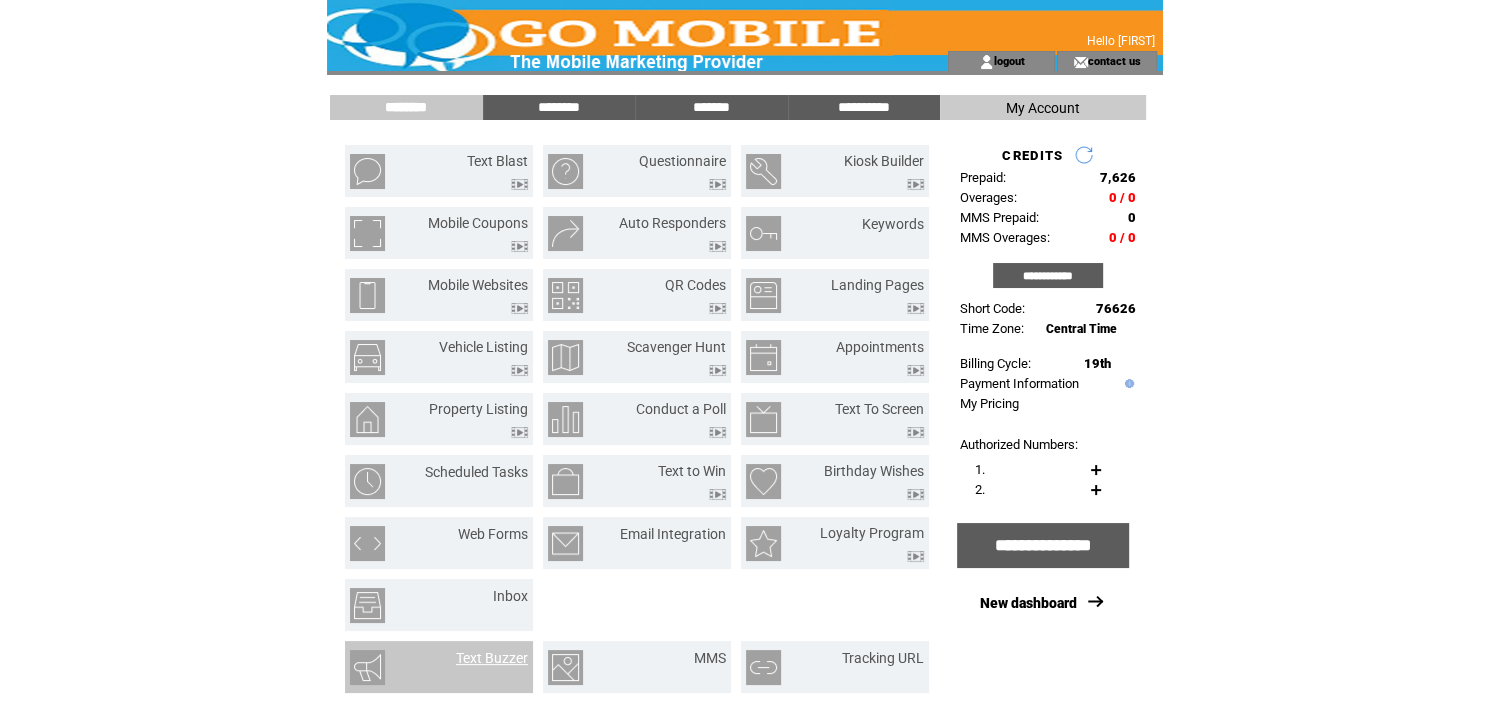 click on "Text Buzzer" at bounding box center [492, 658] 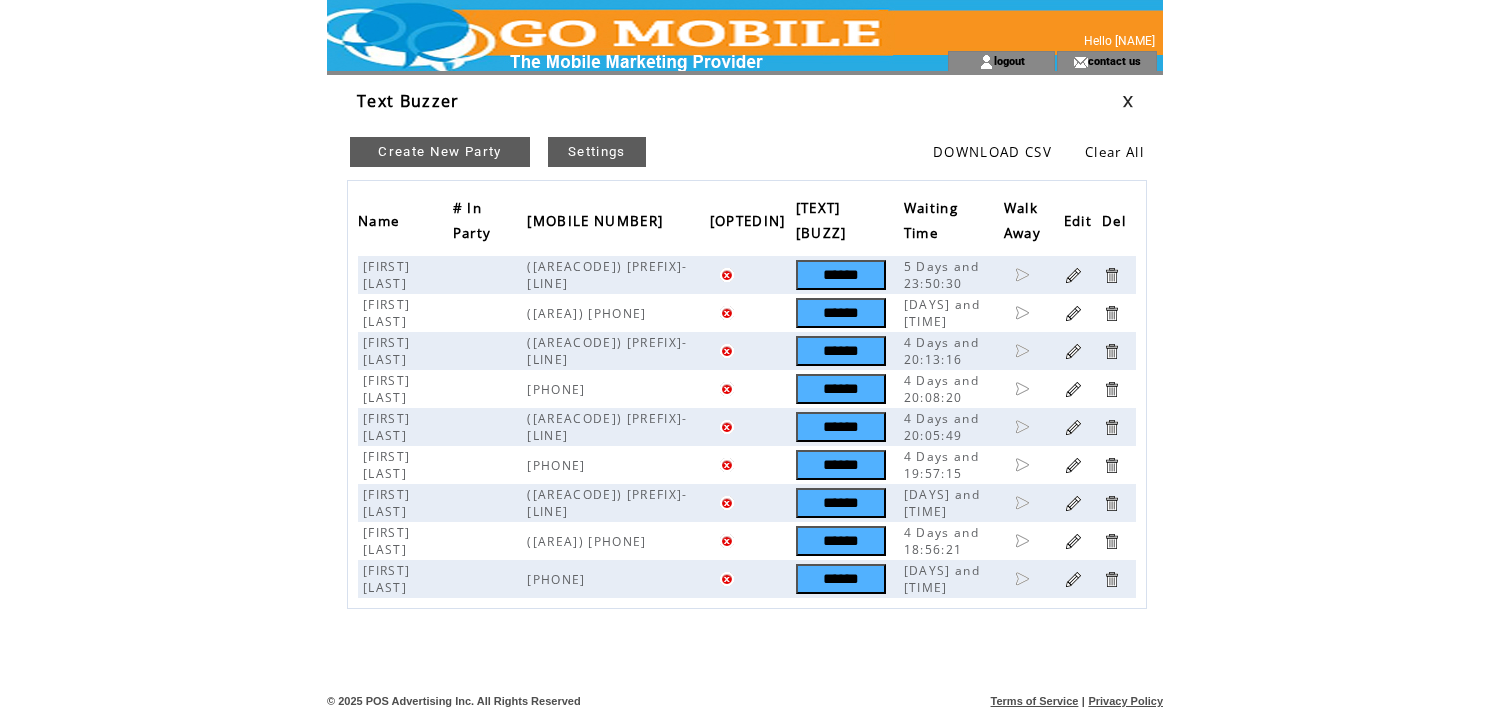 scroll, scrollTop: 0, scrollLeft: 0, axis: both 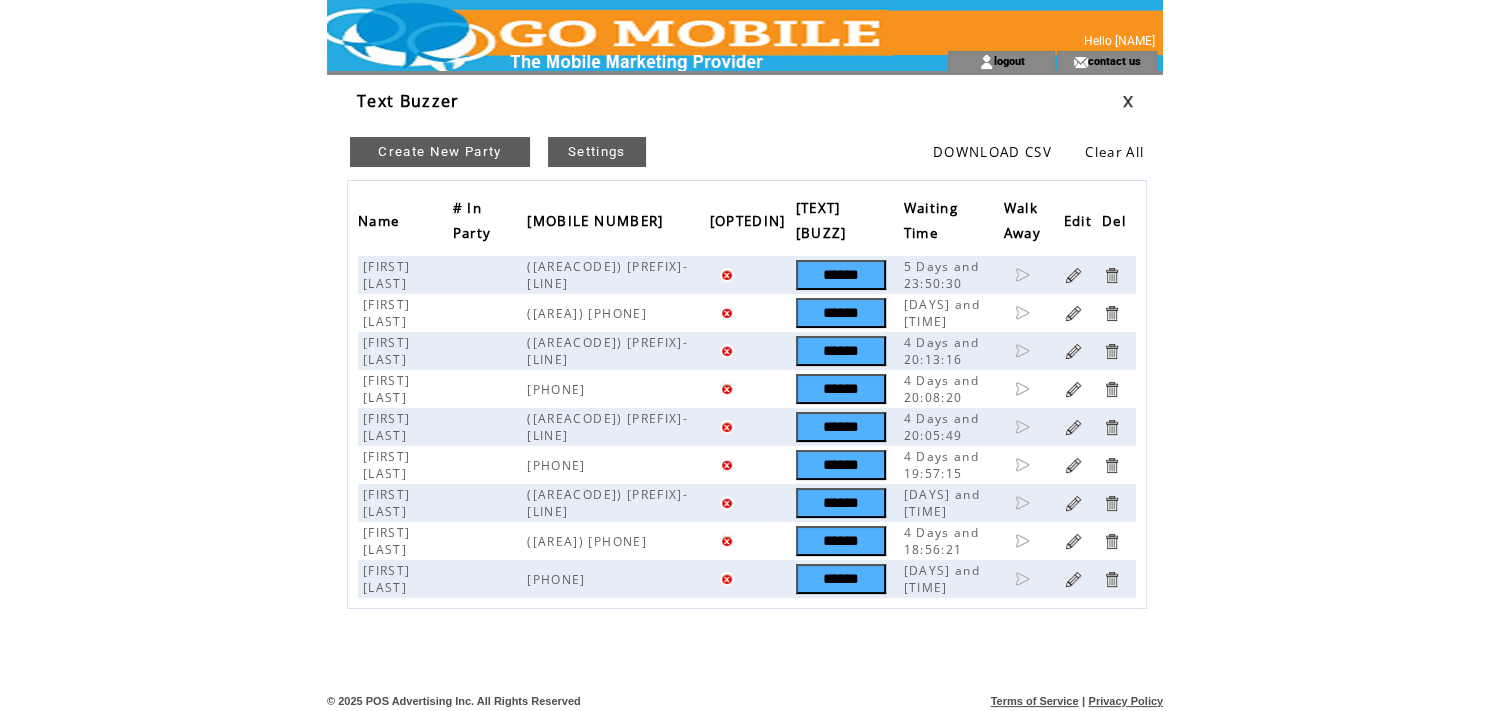 click on "Create New Party" at bounding box center [440, 152] 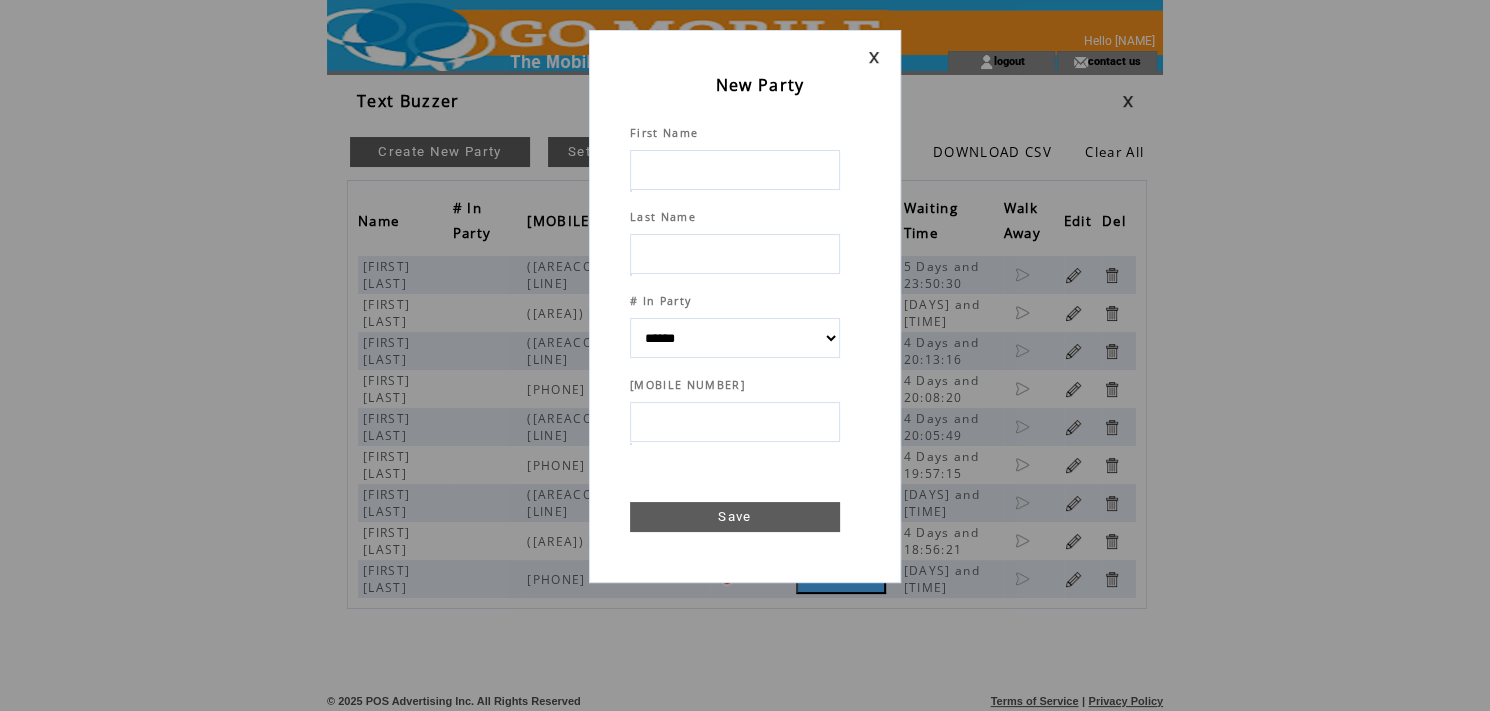click at bounding box center [735, 170] 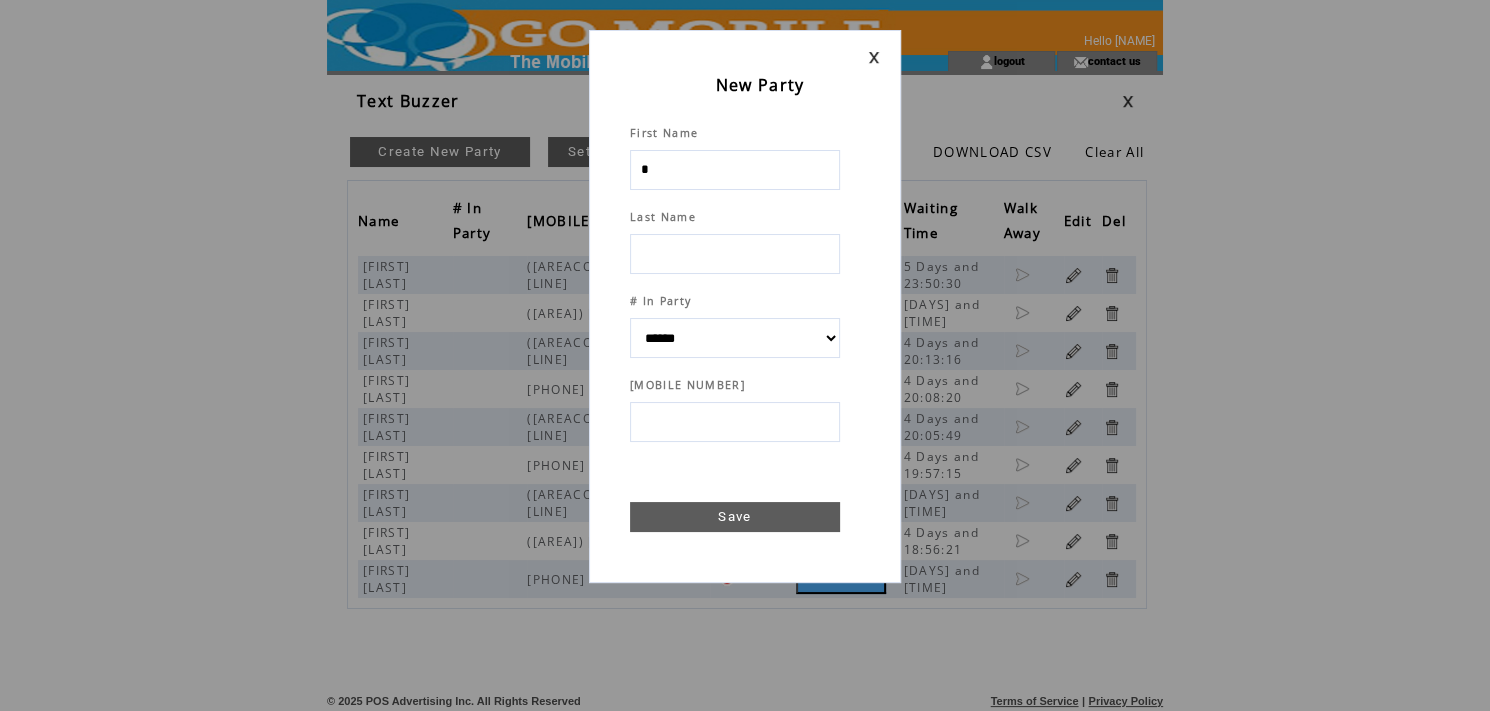 type on "**" 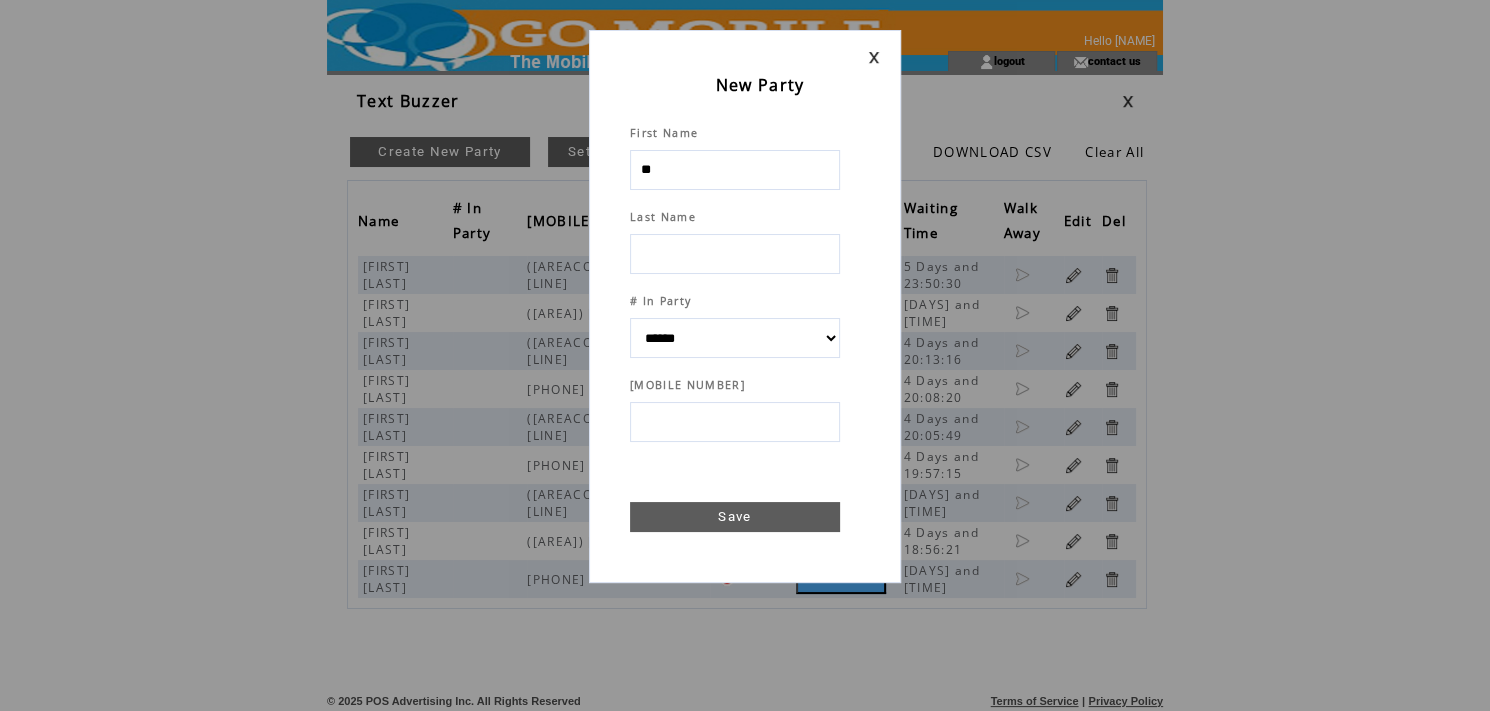select 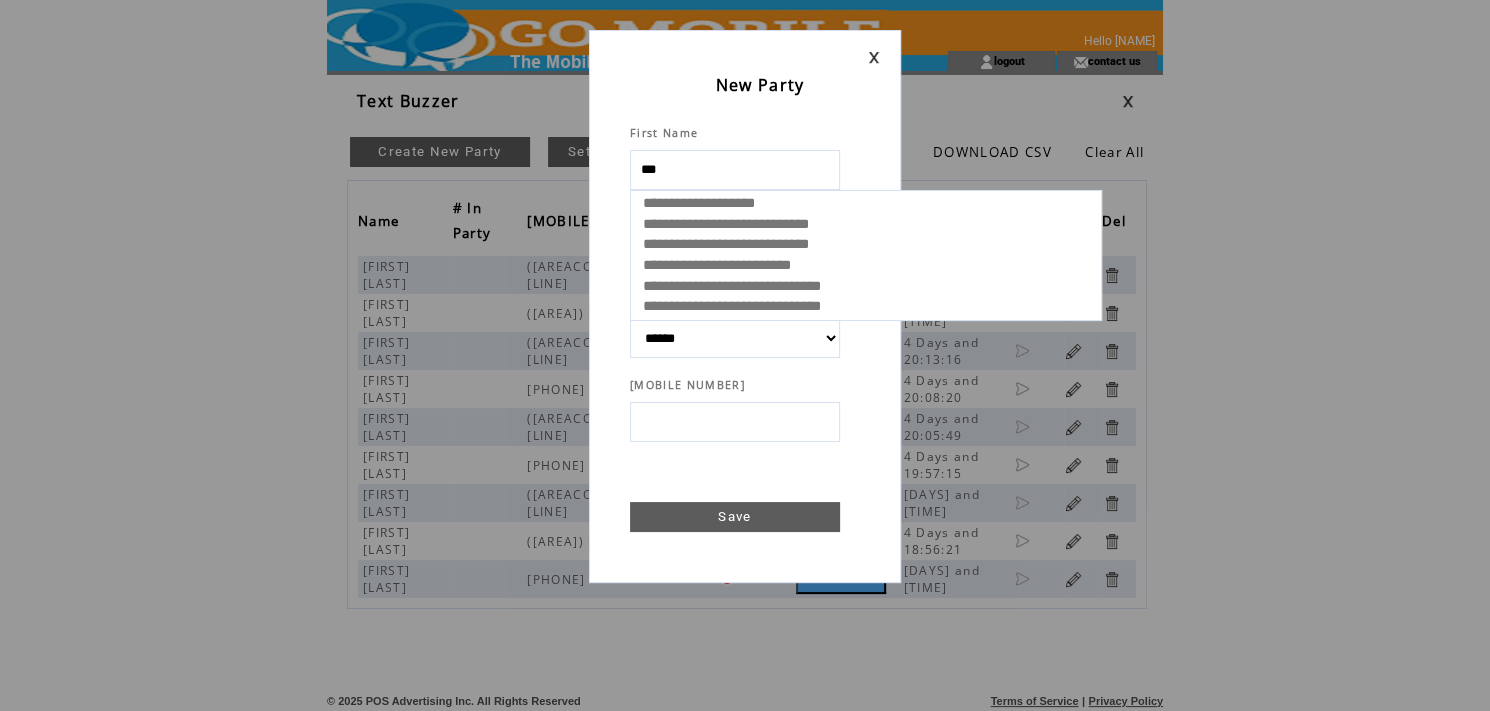 type on "****" 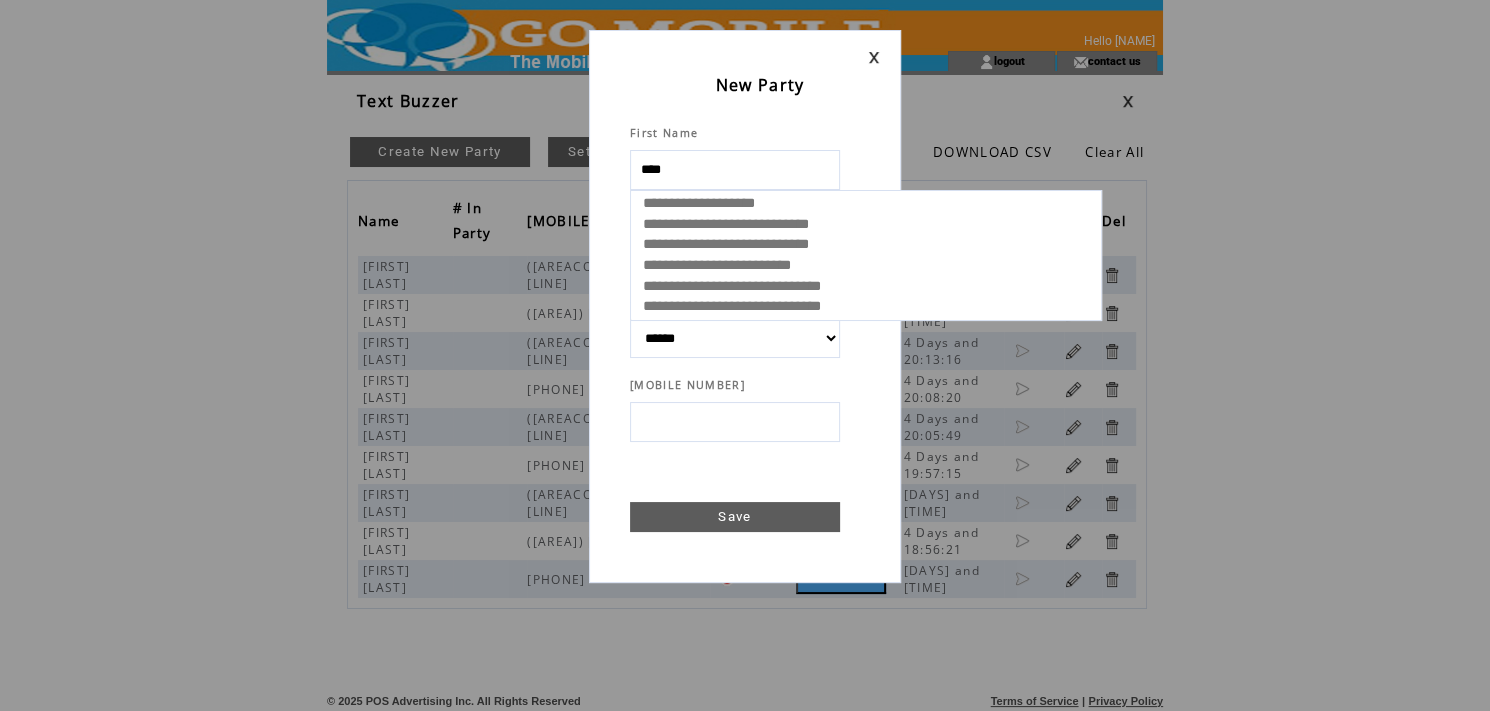 select 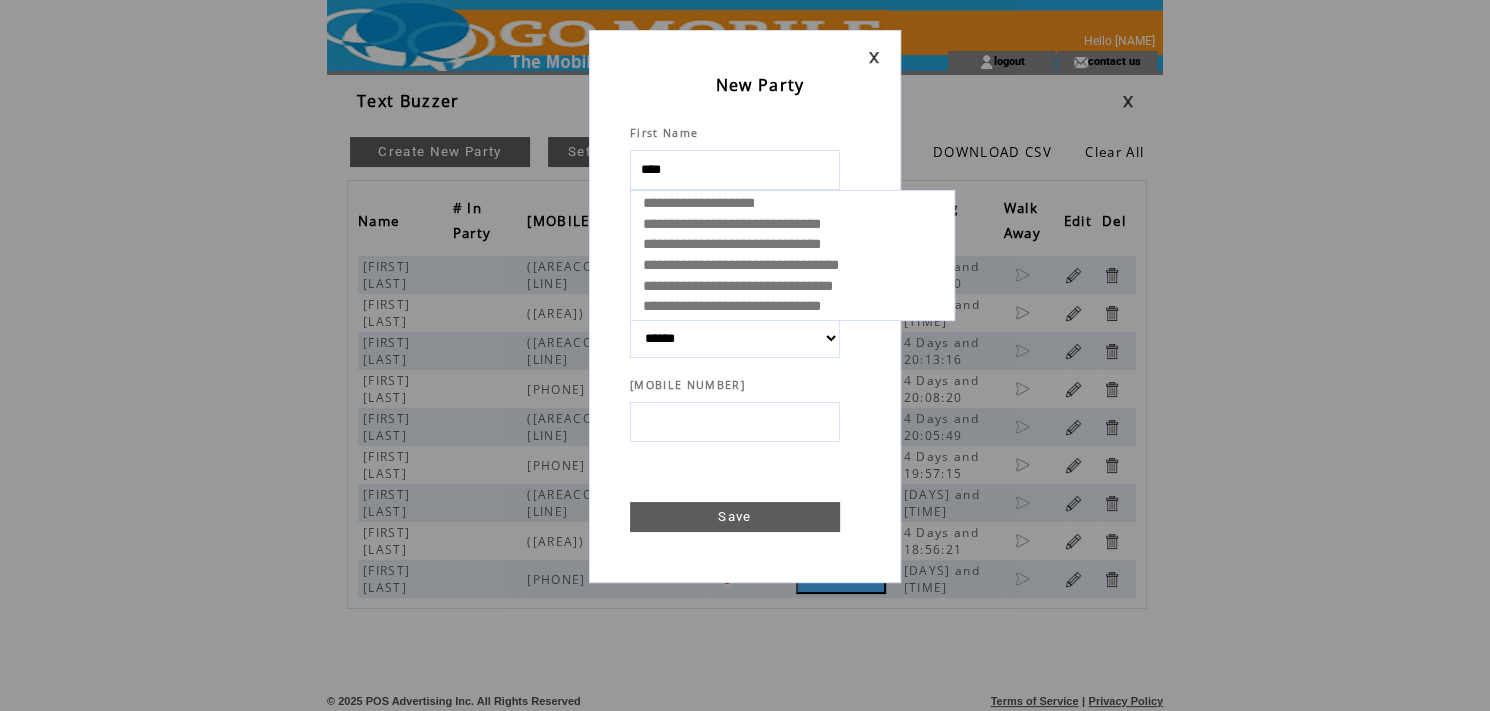 type on "*****" 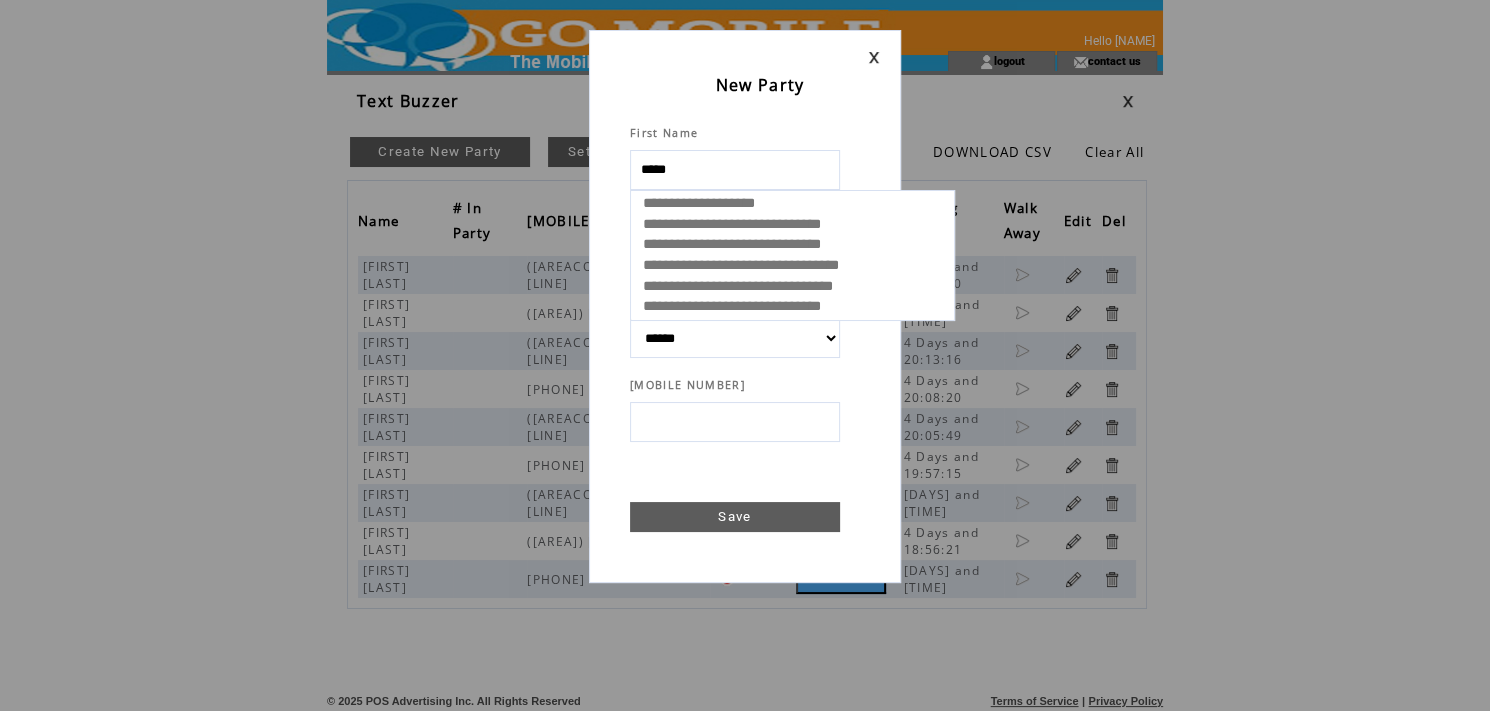 select 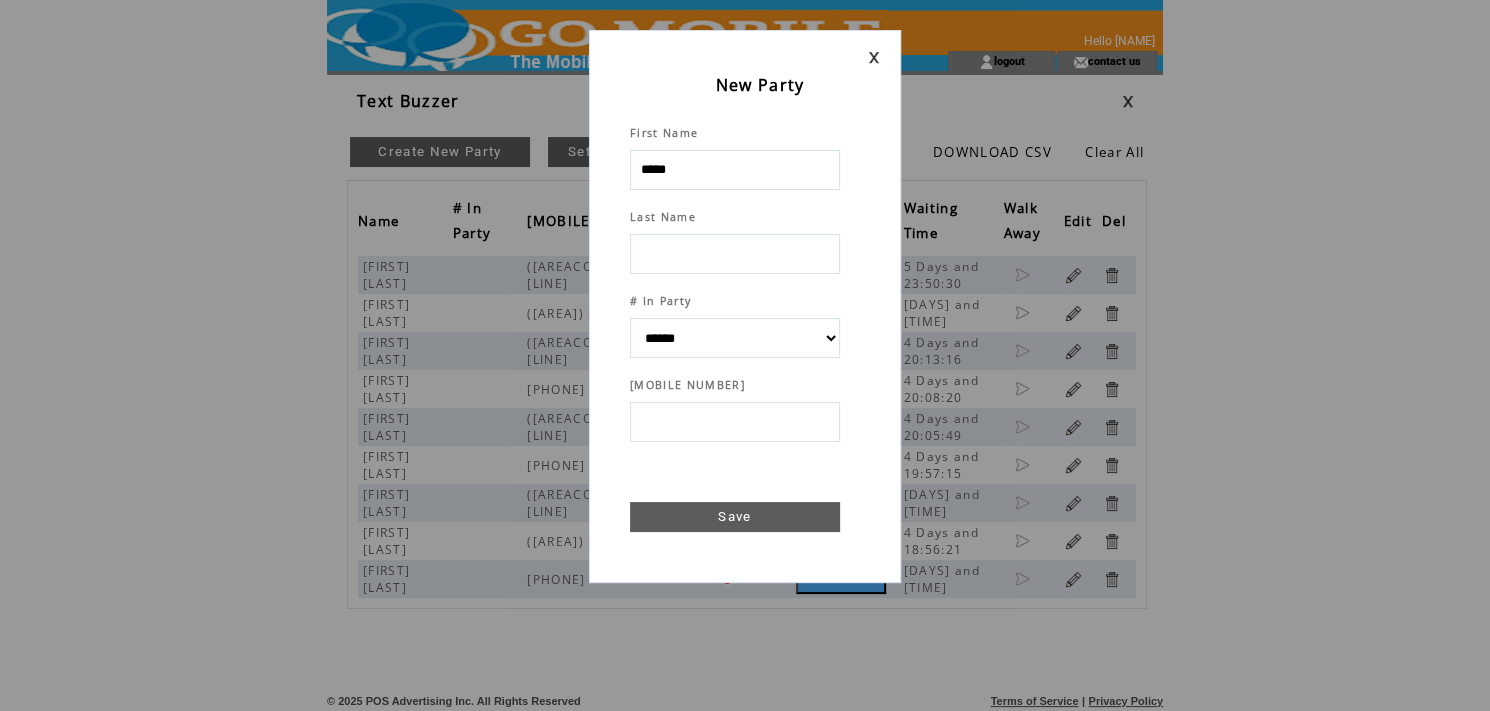 click at bounding box center [735, 254] 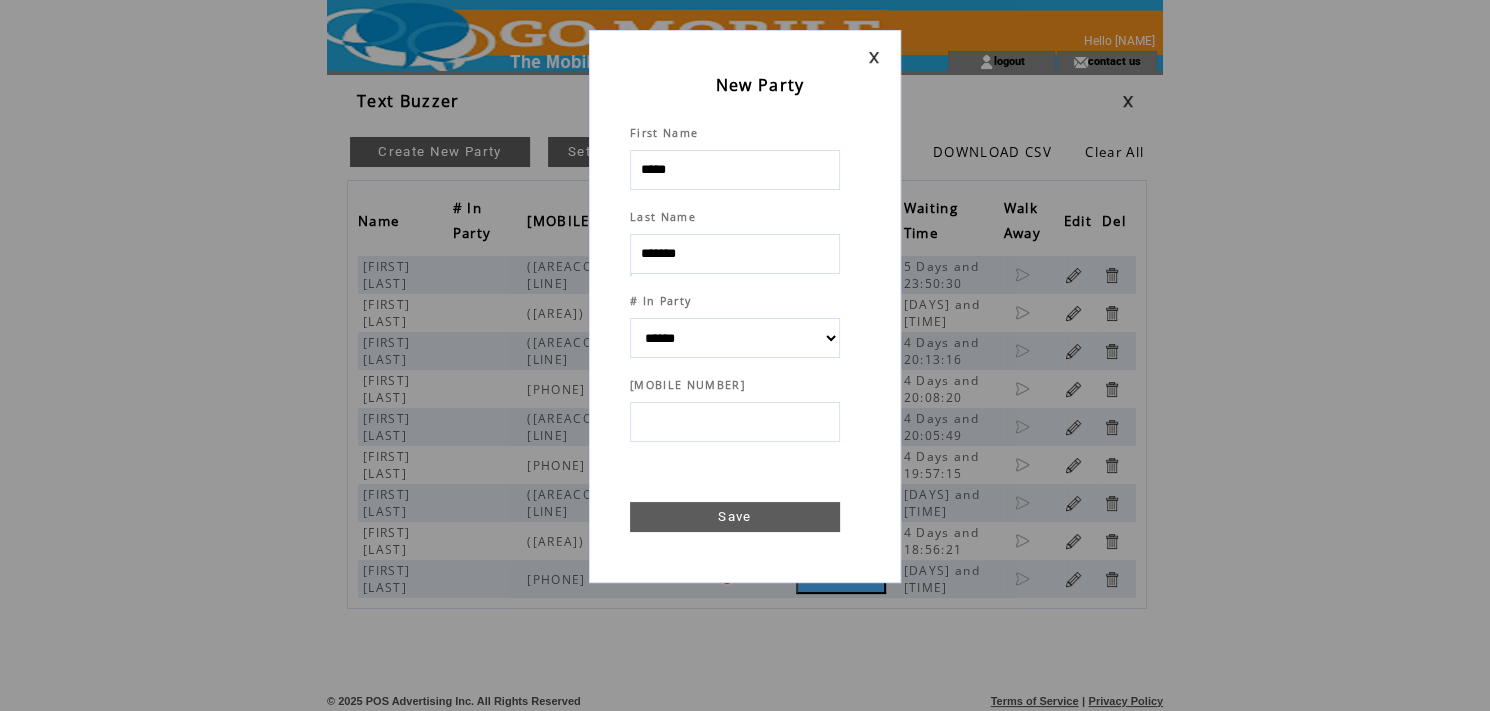 type on "*******" 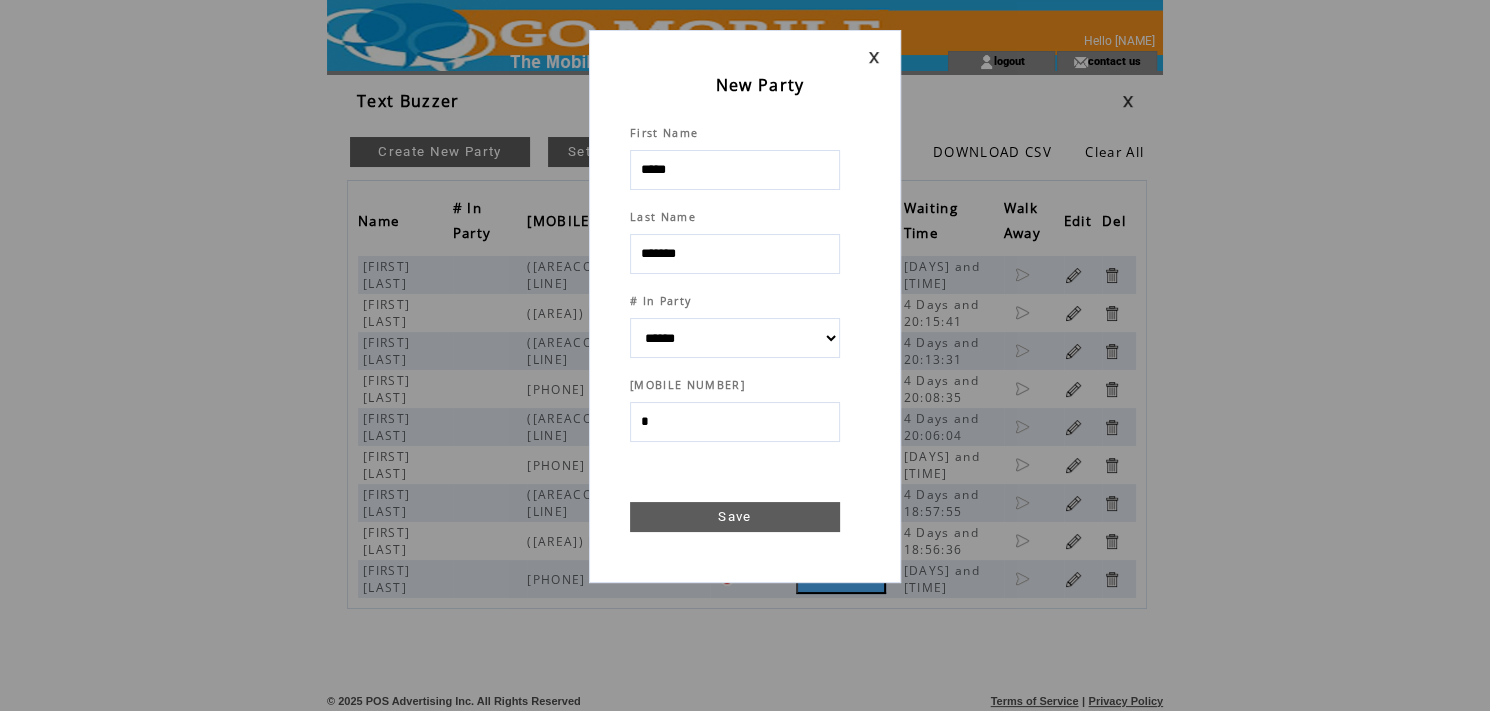 type on "**" 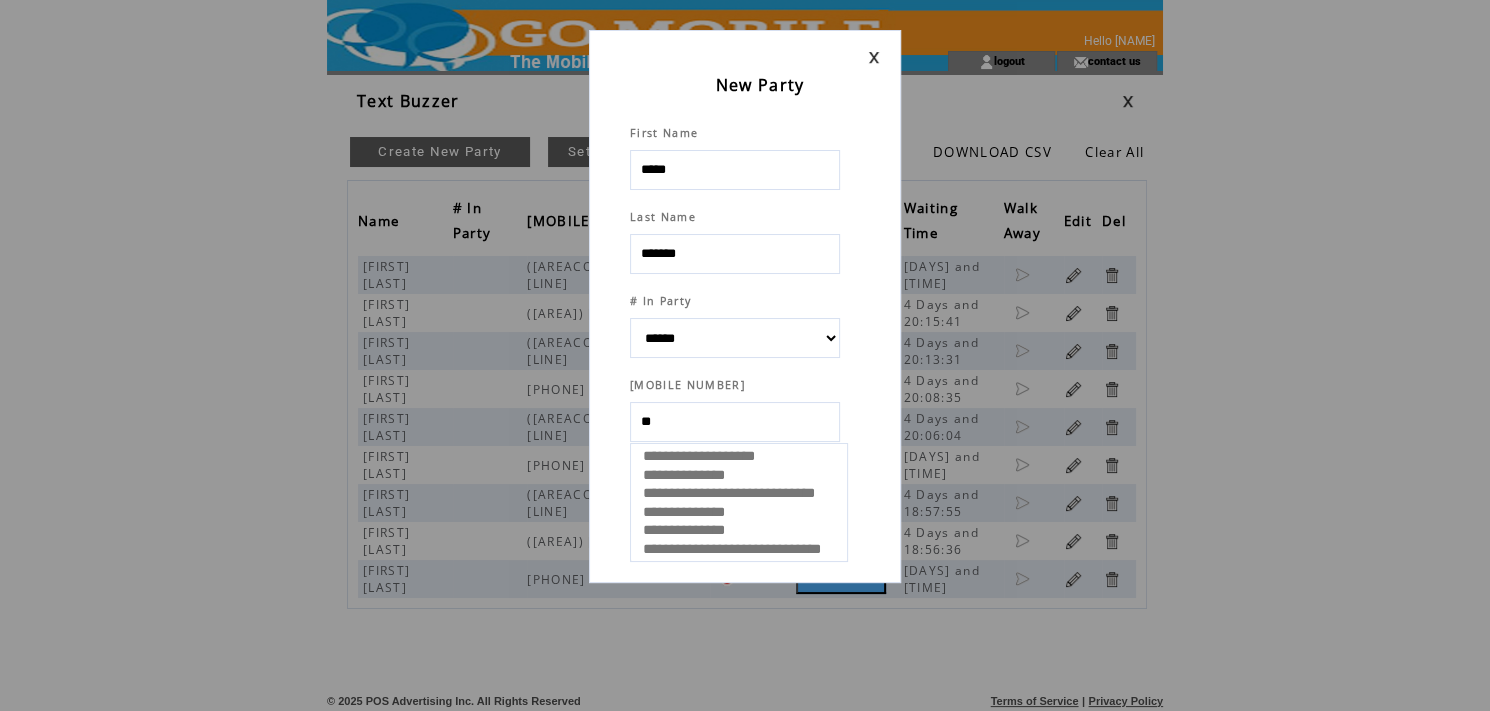 select 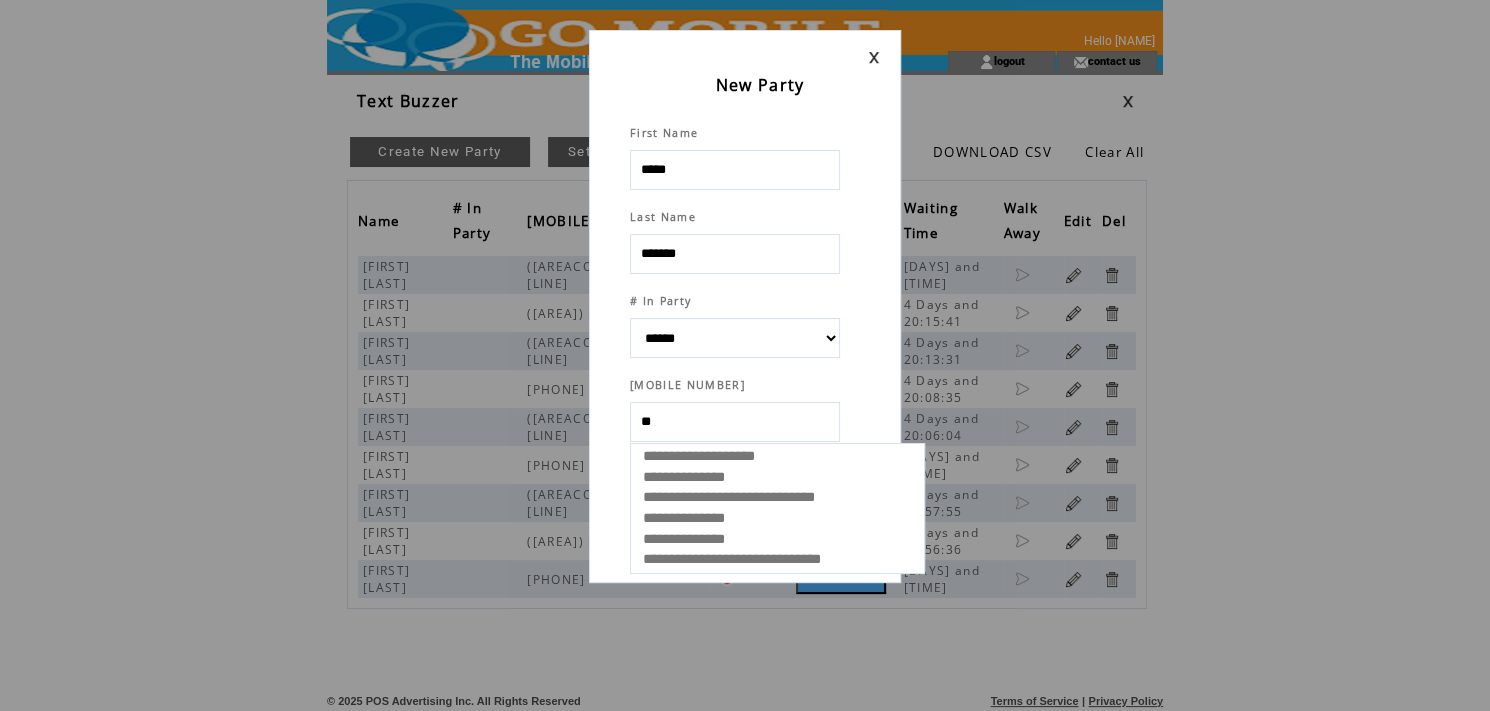 type on "***" 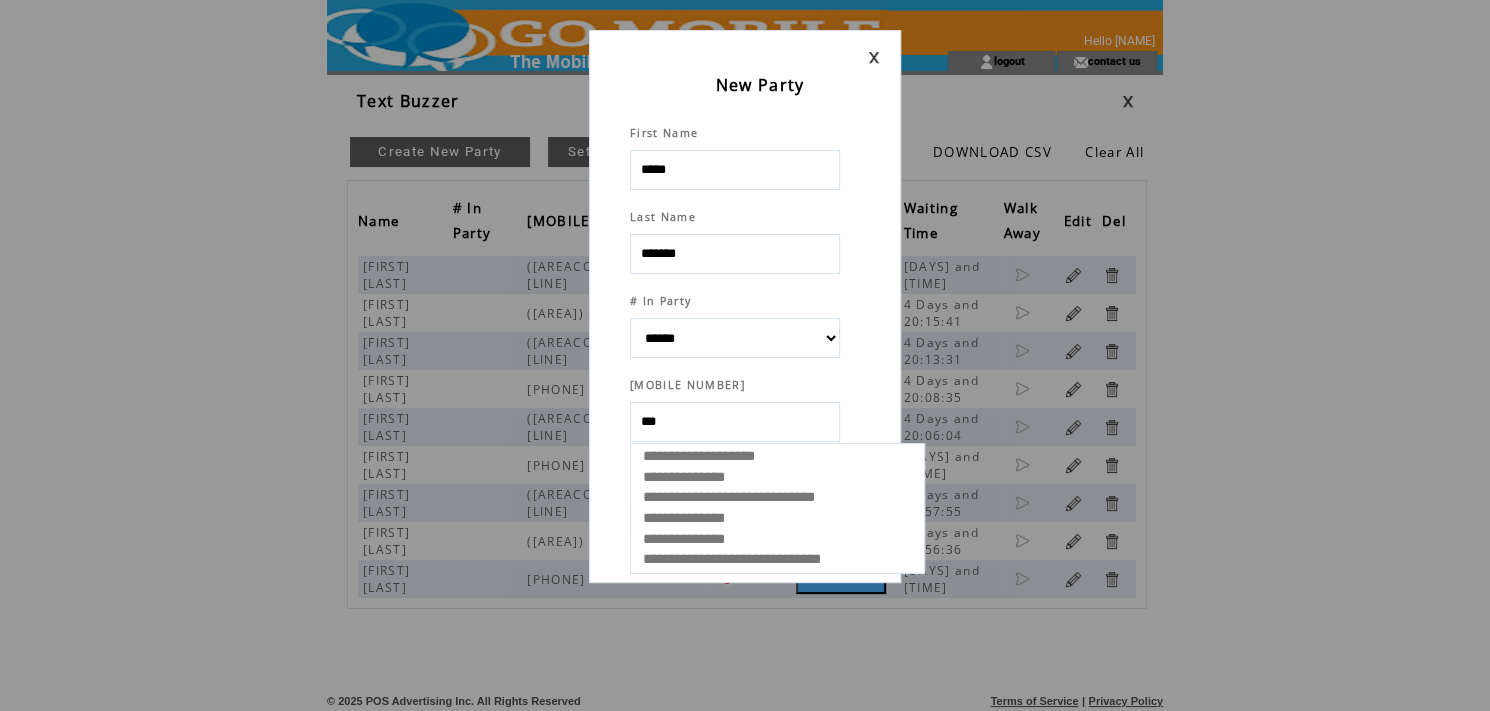 select 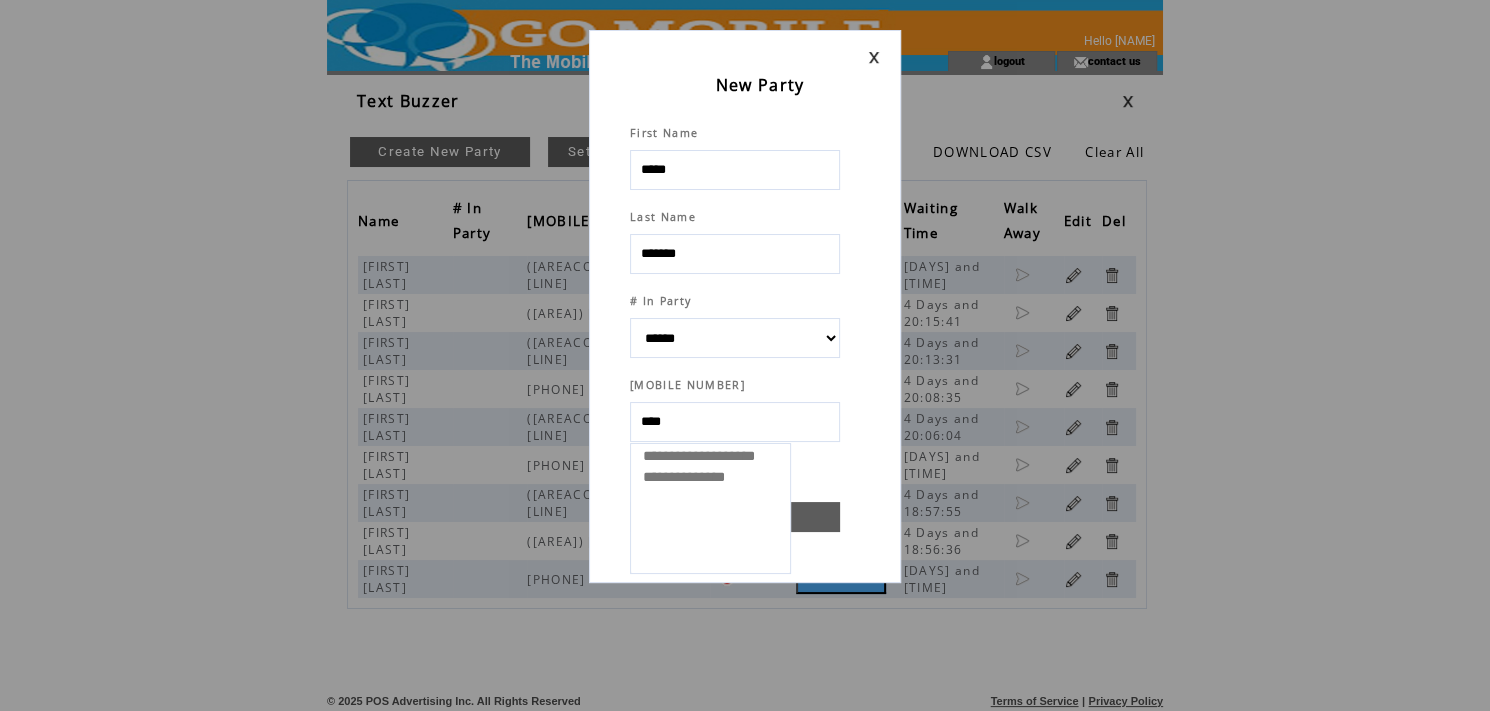 type on "*****" 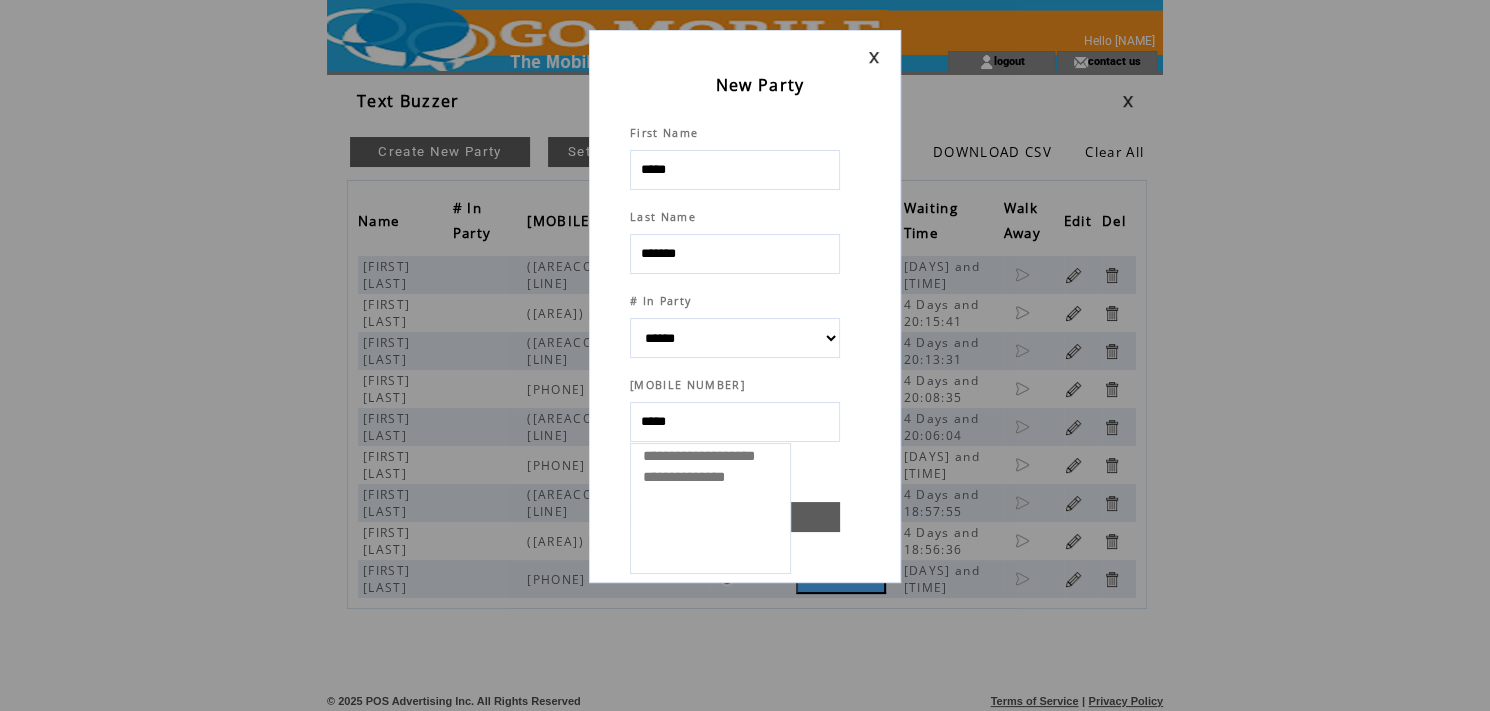 select 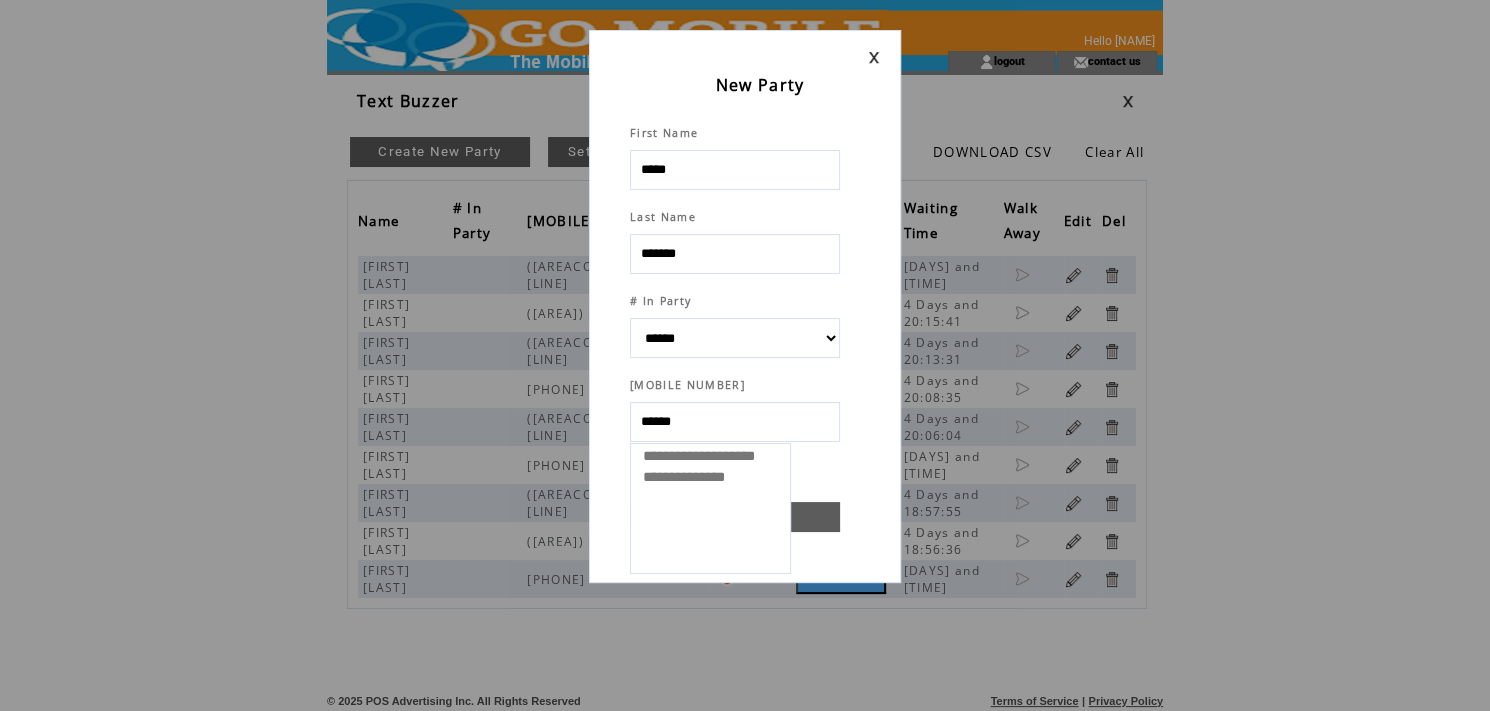 select 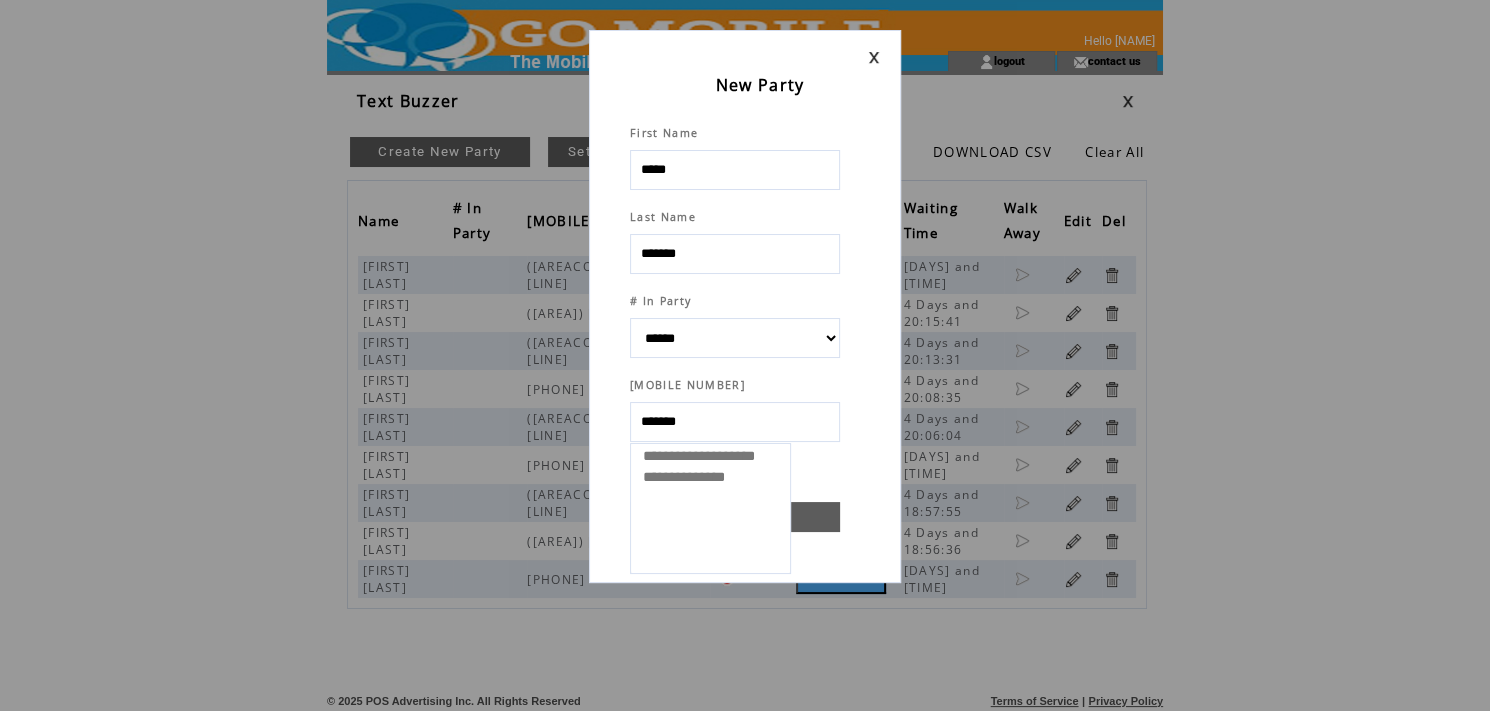 type on "********" 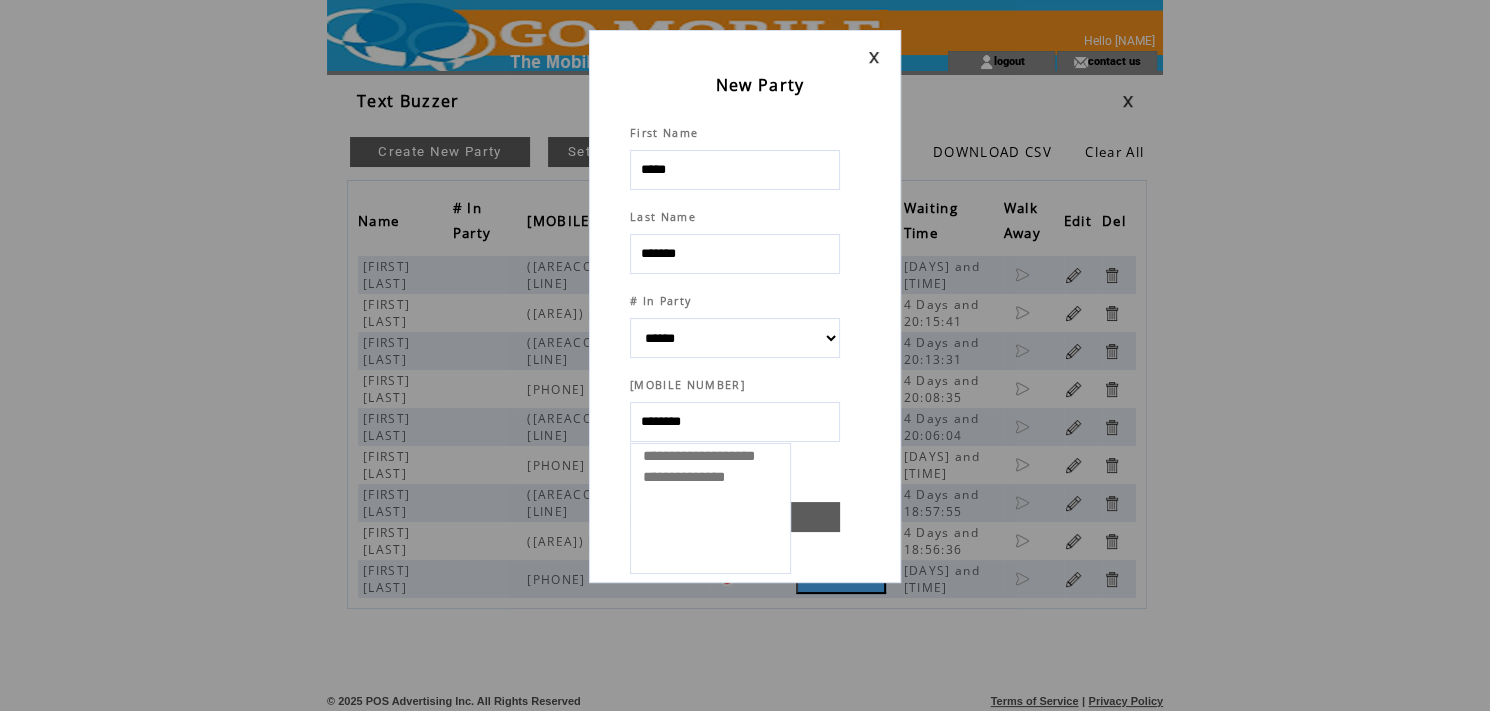 select 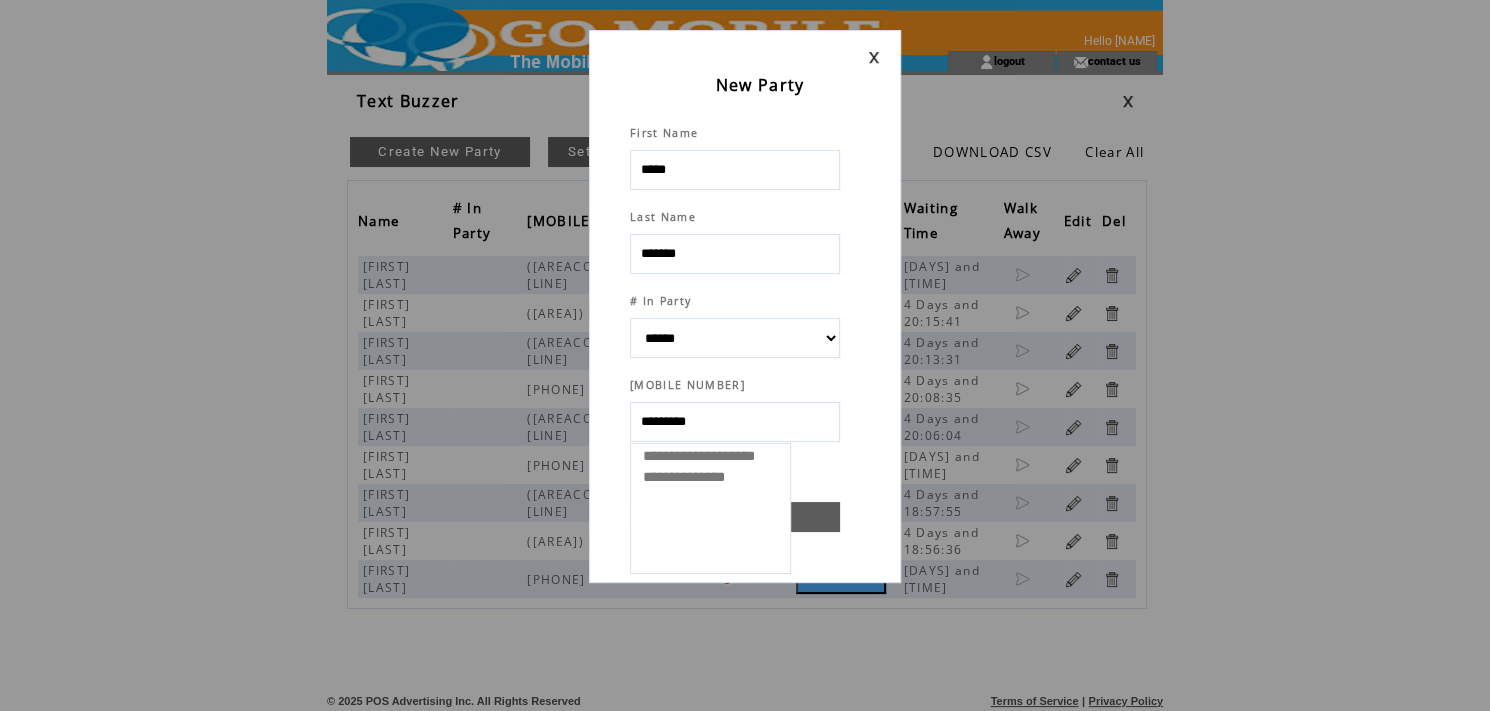 select 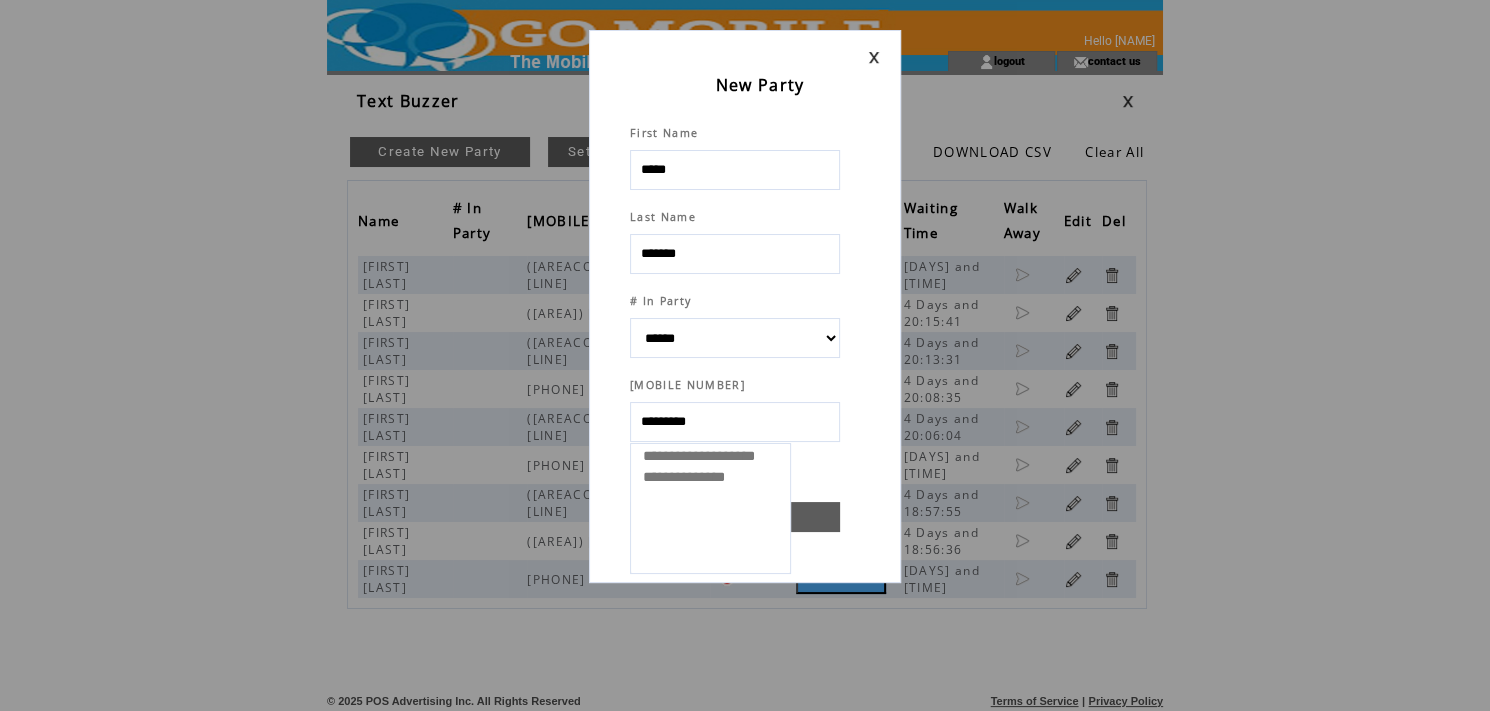 select 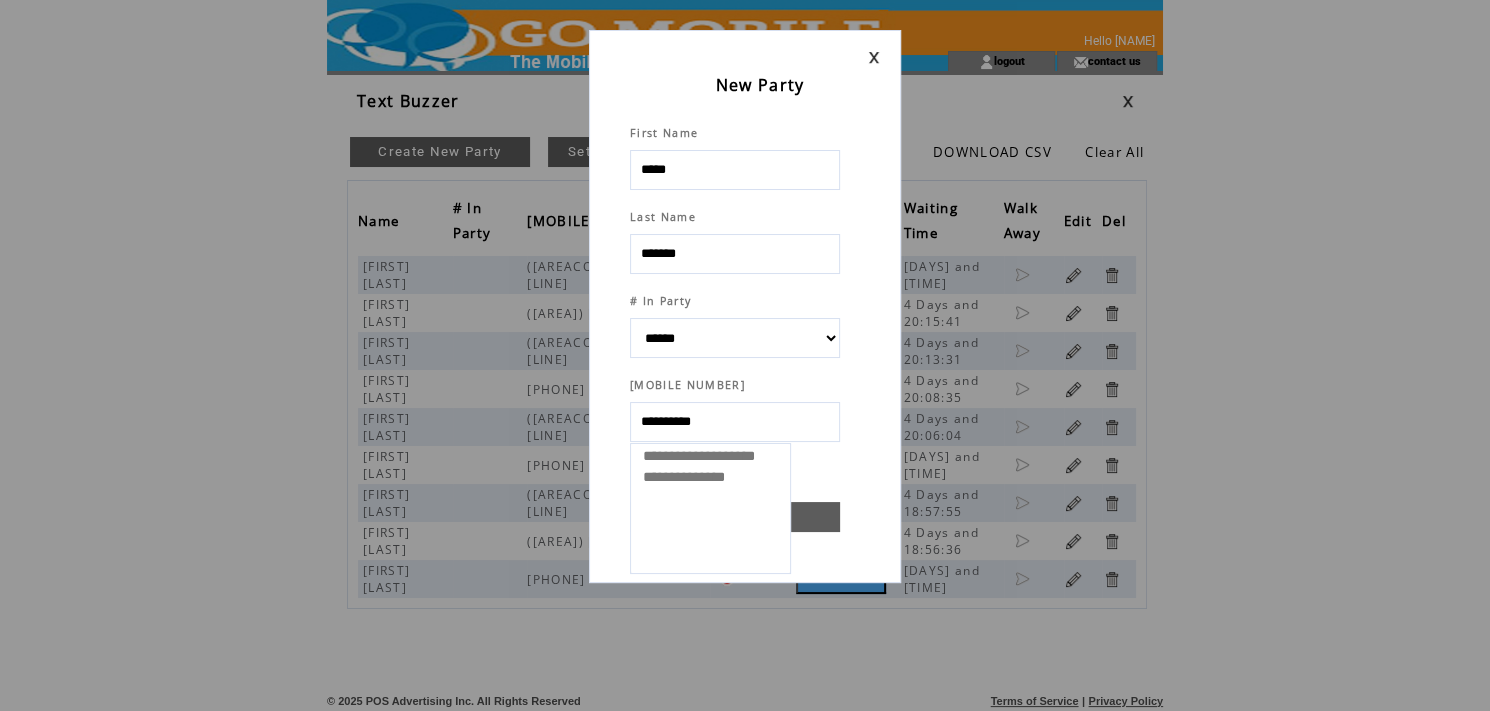select 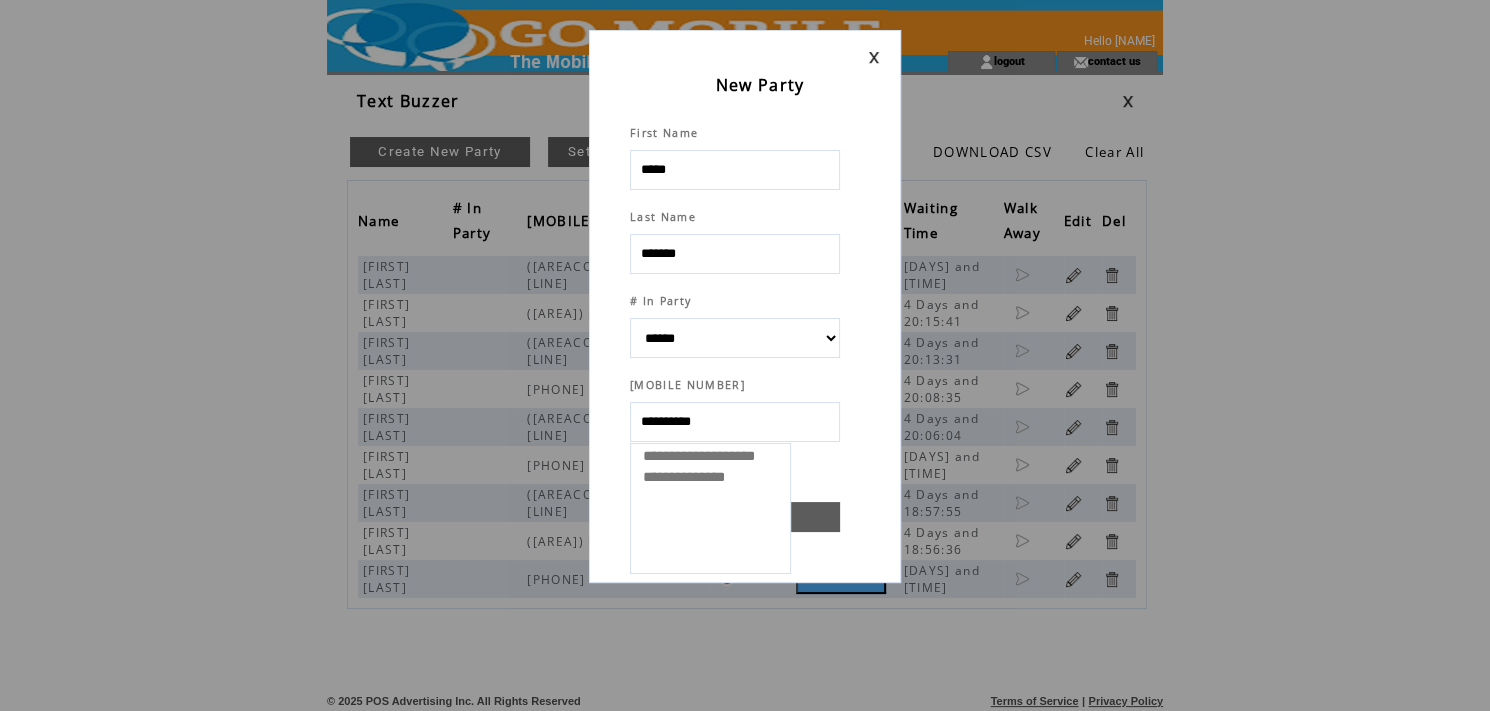 click at bounding box center (735, 482) 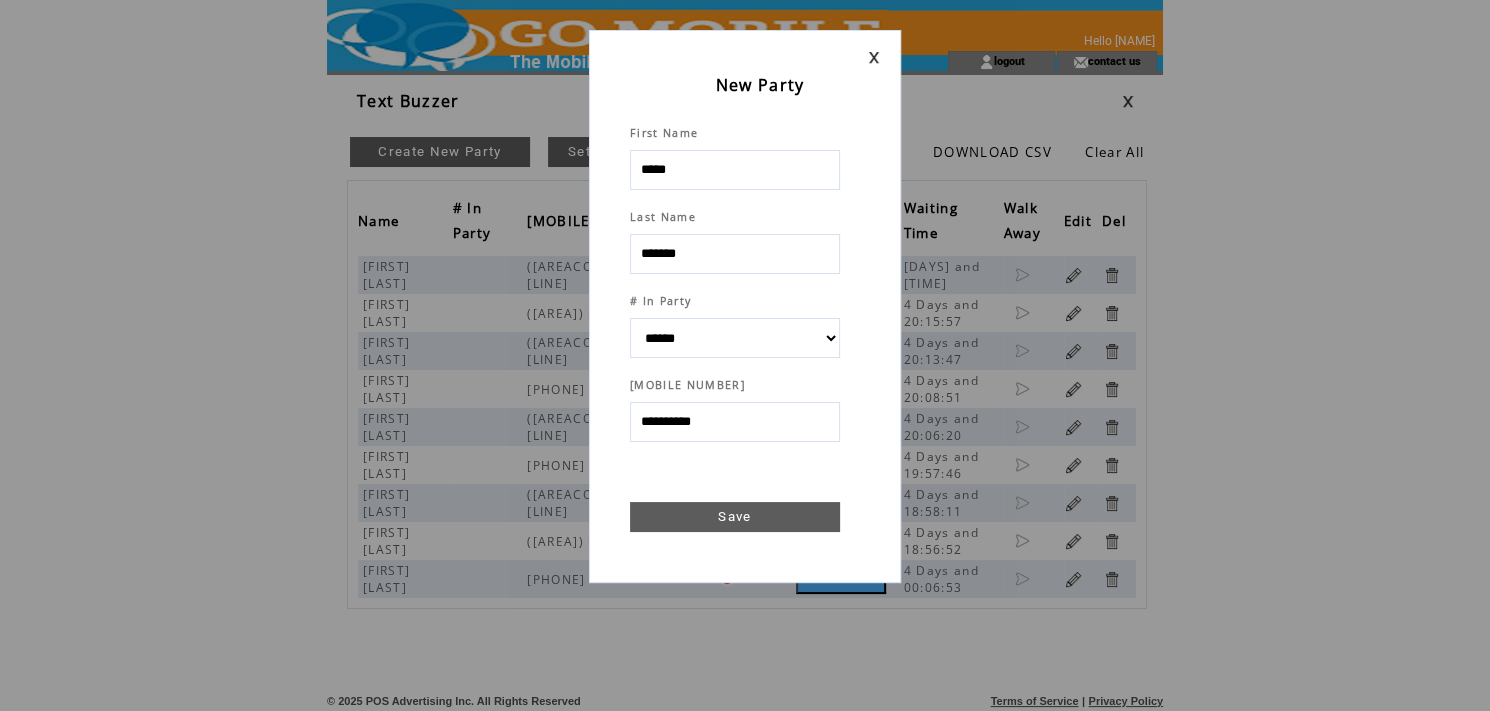 click on "Save" at bounding box center [735, 517] 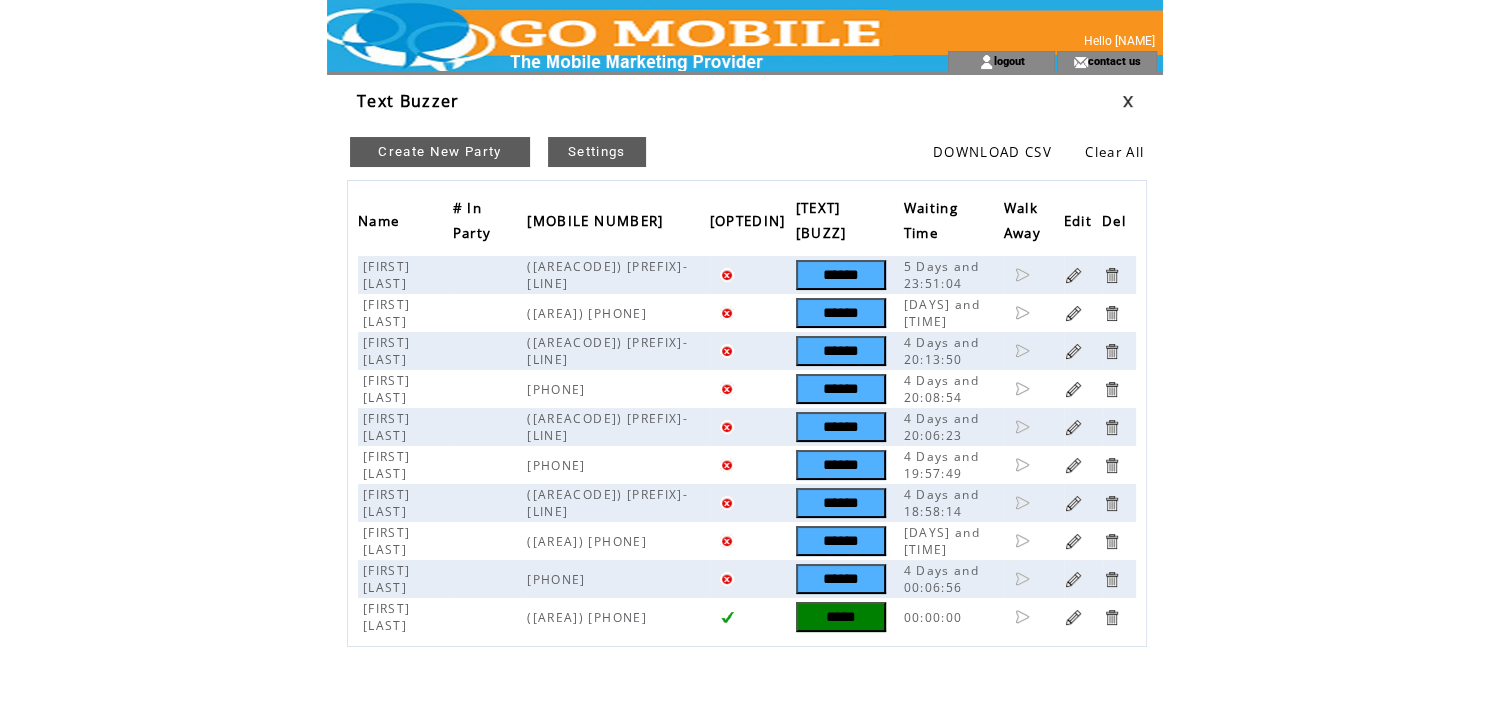 click on "*****" at bounding box center (841, 617) 